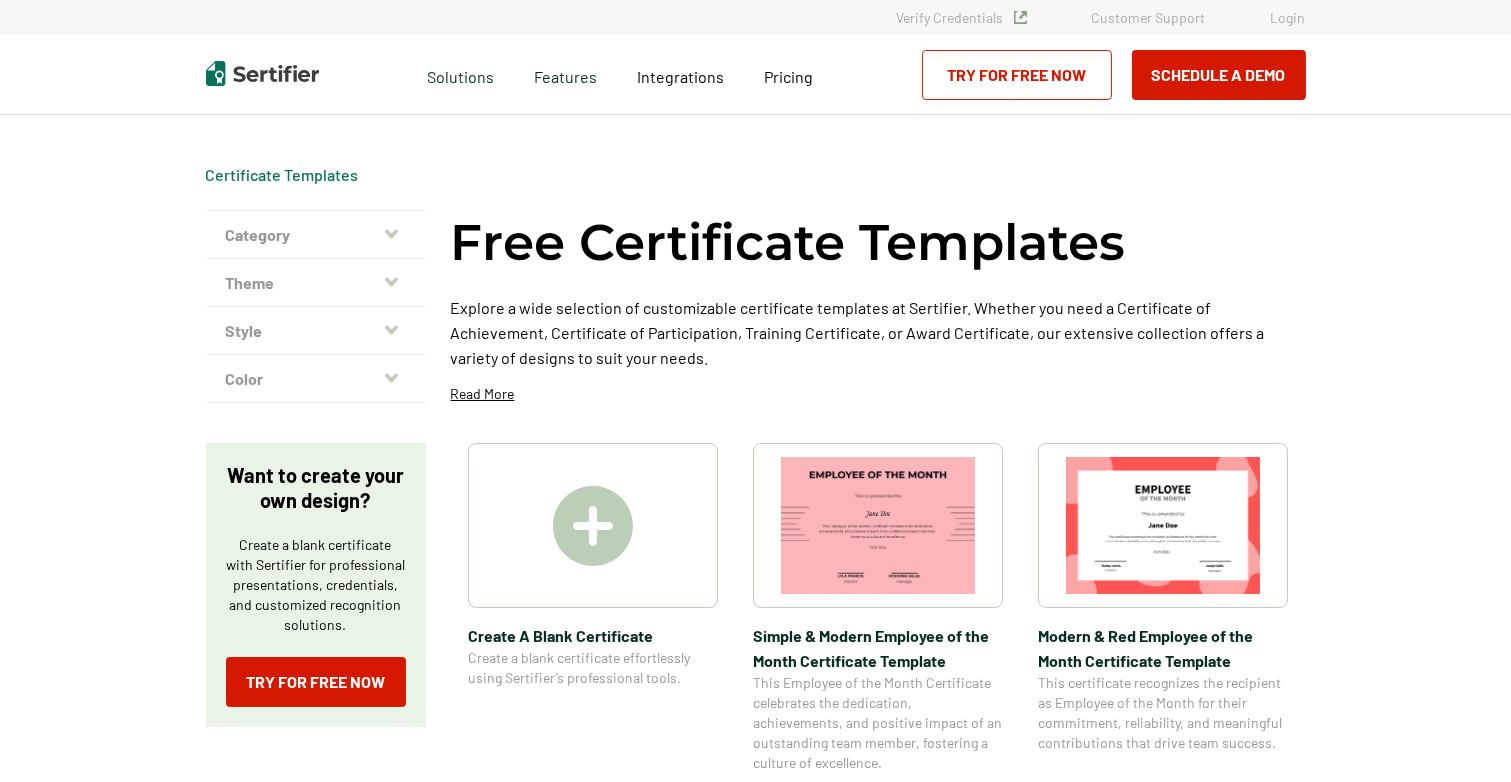 scroll, scrollTop: 461, scrollLeft: 0, axis: vertical 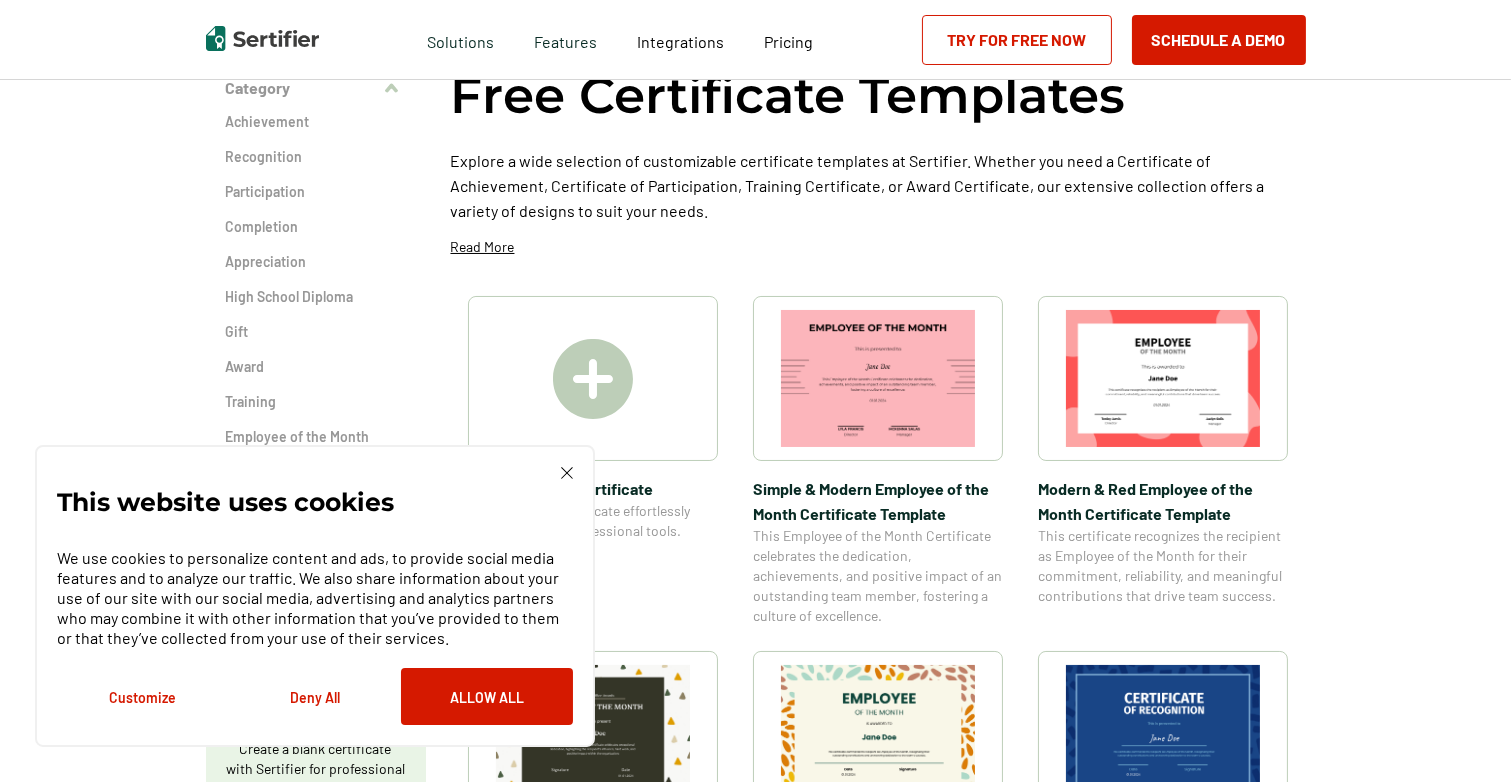 click on "This website uses cookies We use cookies to personalize content and ads, to provide social media features and to analyze our traffic. We also share information about your use of our site with our social media, advertising and analytics partners who may combine it with other information that you’ve provided to them or that they’ve collected from your use of their services. Customize Deny All Allow All" at bounding box center (315, 596) 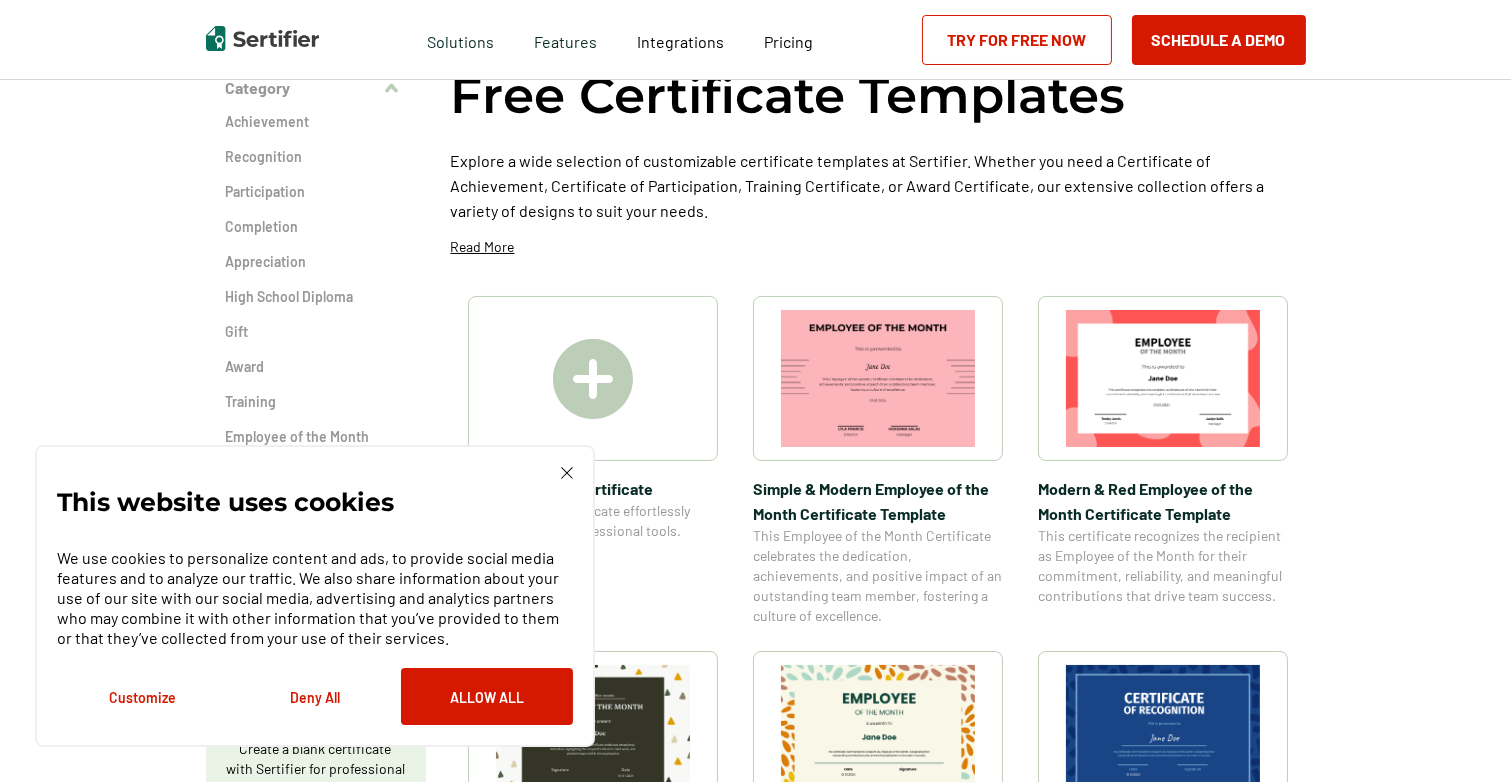 click 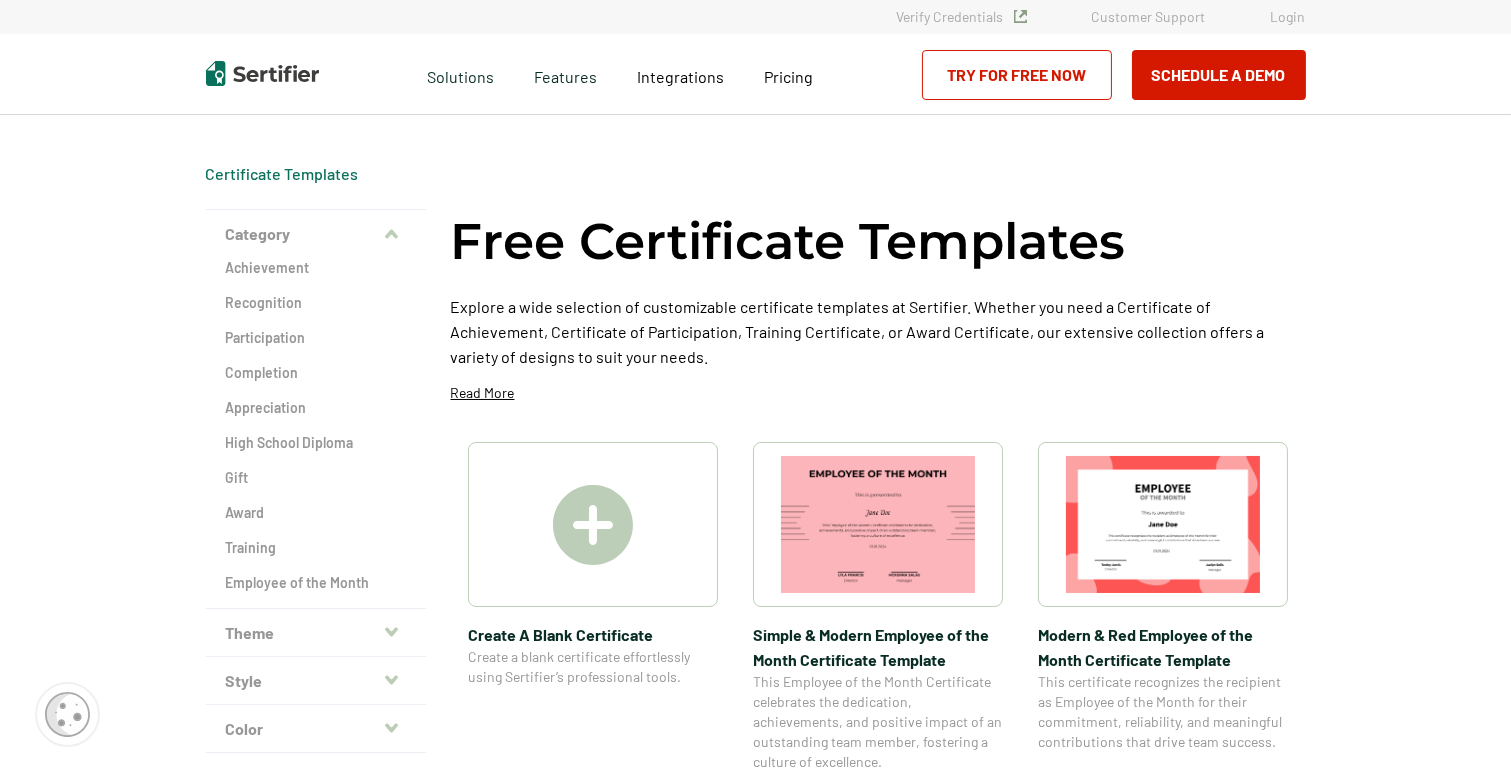 scroll, scrollTop: 0, scrollLeft: 0, axis: both 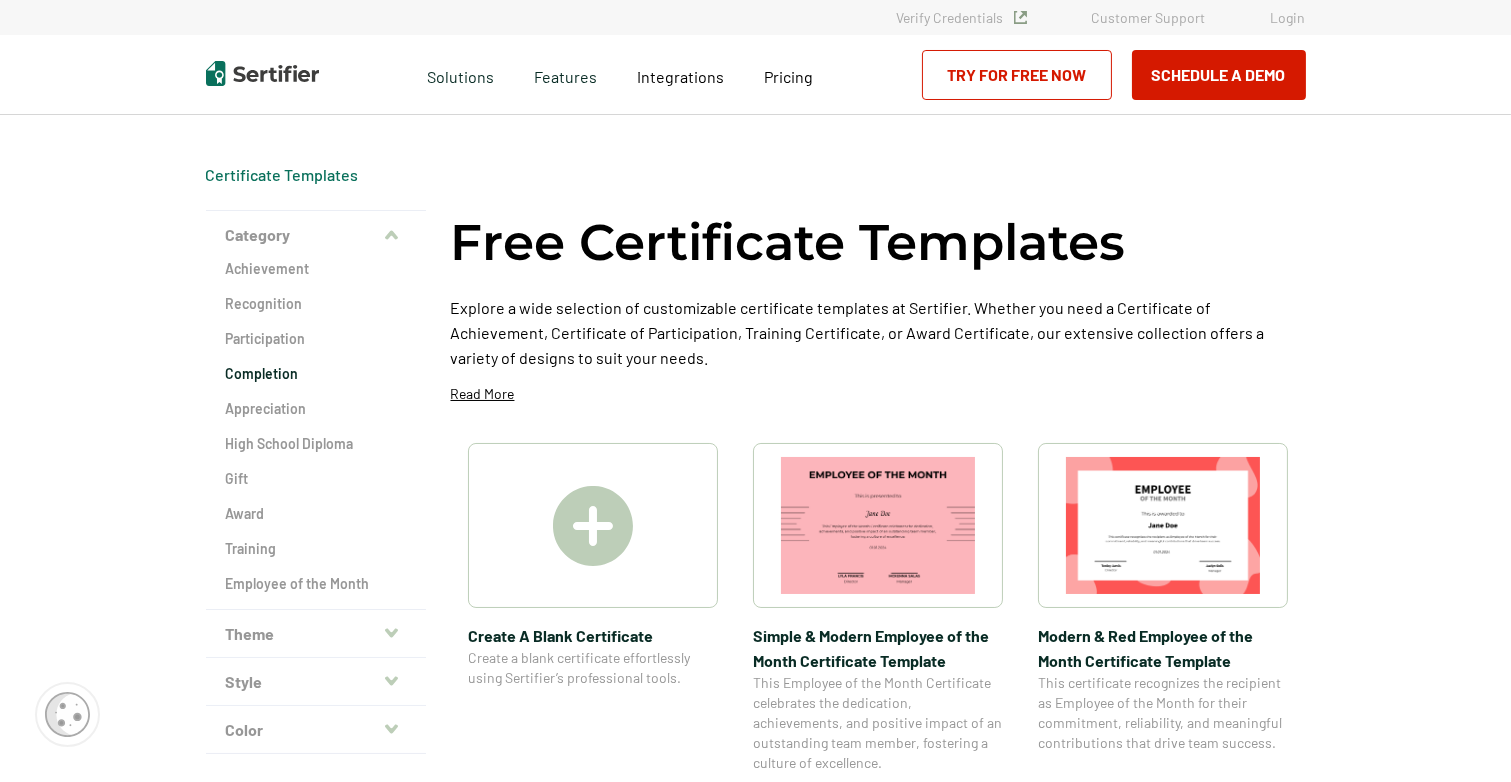 click on "Completion" at bounding box center [316, 374] 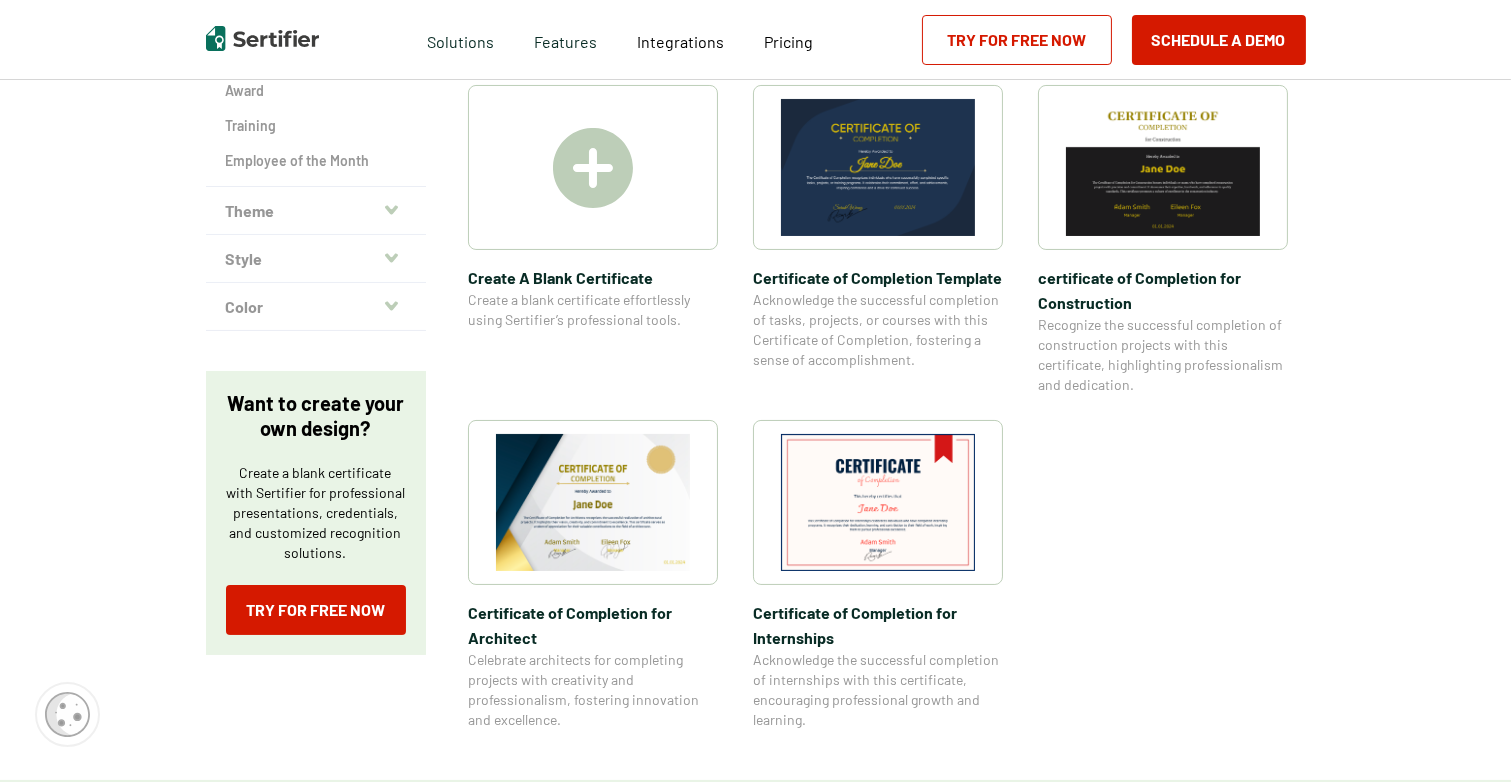 scroll, scrollTop: 328, scrollLeft: 0, axis: vertical 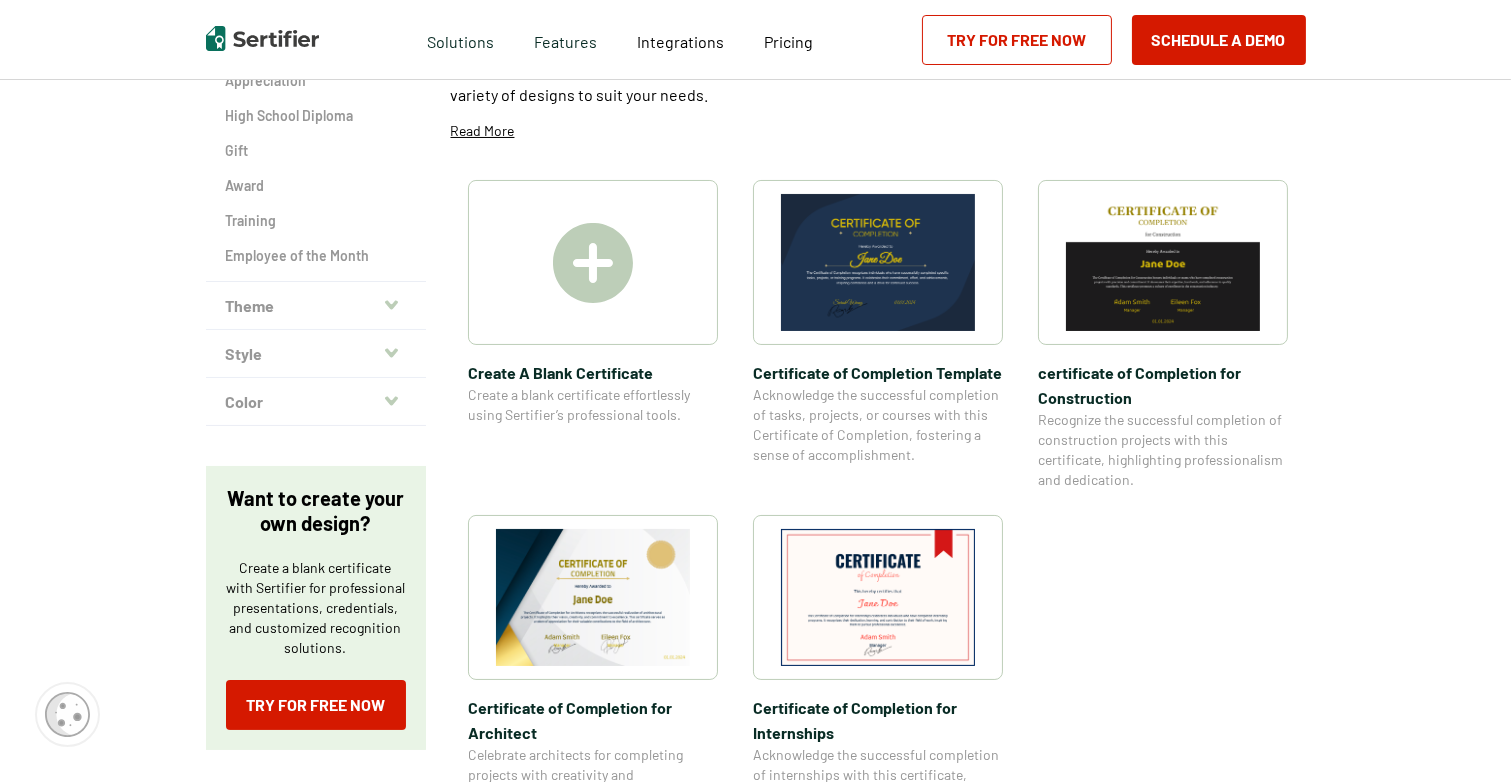 click on "Theme" at bounding box center [316, 306] 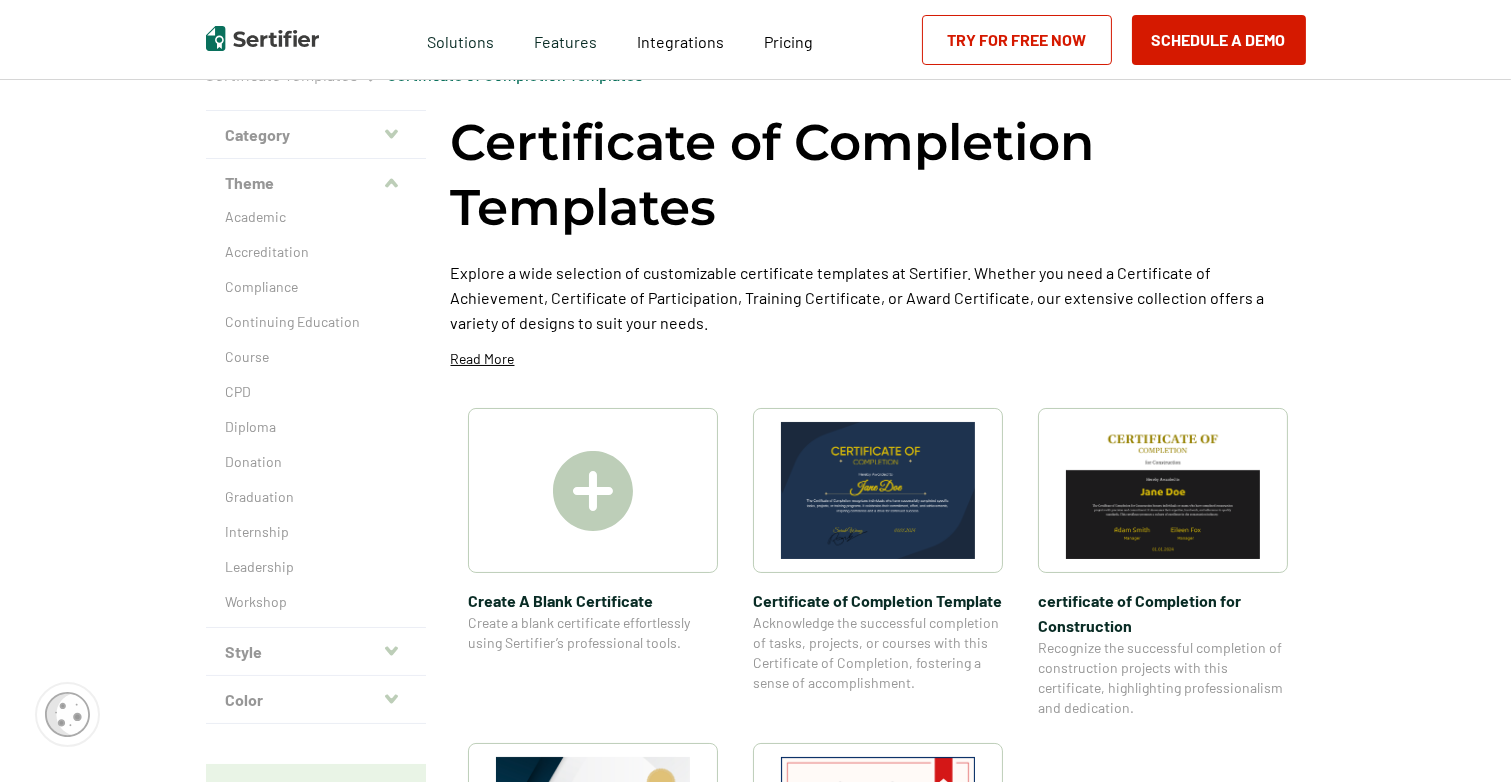 scroll, scrollTop: 98, scrollLeft: 0, axis: vertical 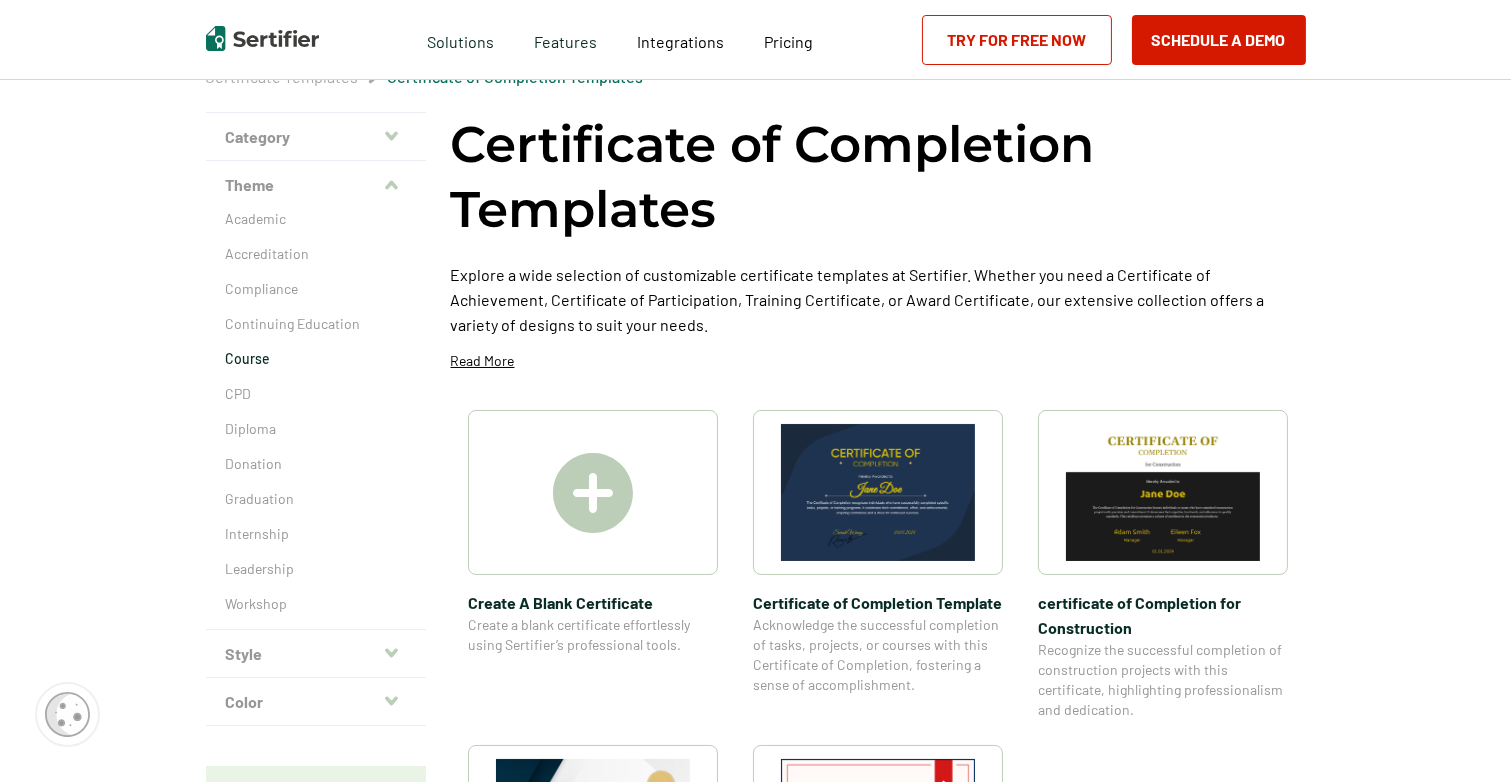 click on "Course" at bounding box center (316, 359) 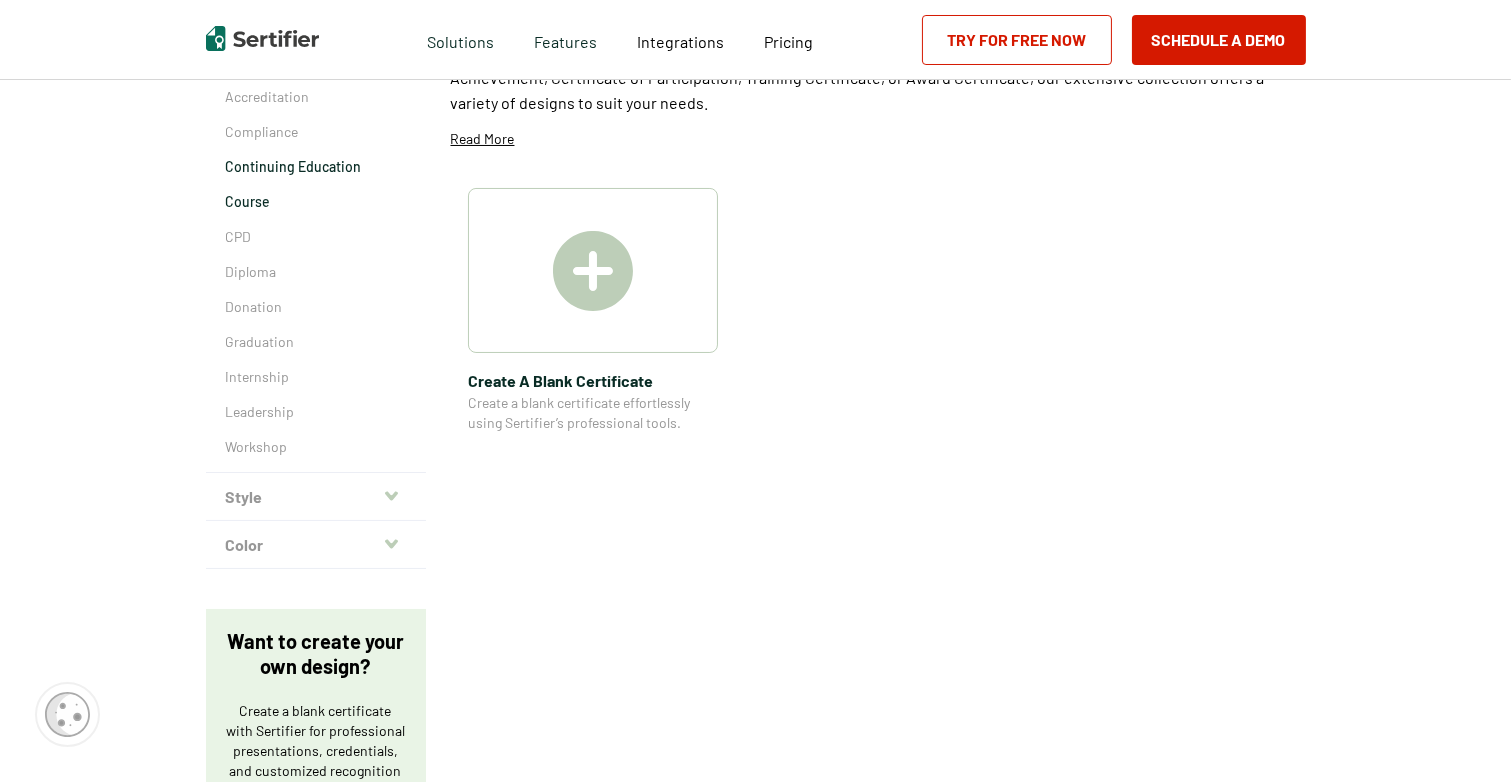 scroll, scrollTop: 256, scrollLeft: 0, axis: vertical 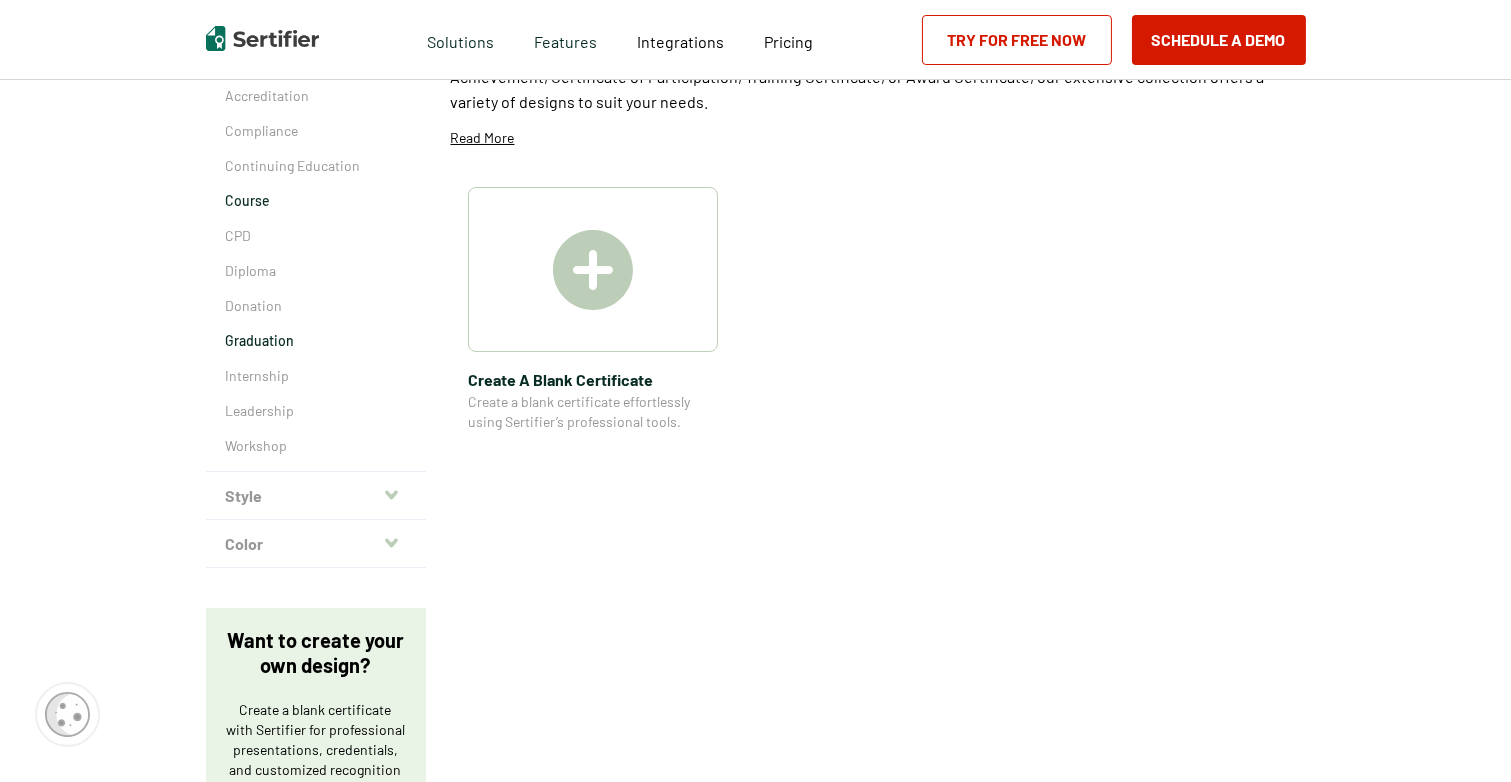 click on "Graduation" at bounding box center (316, 341) 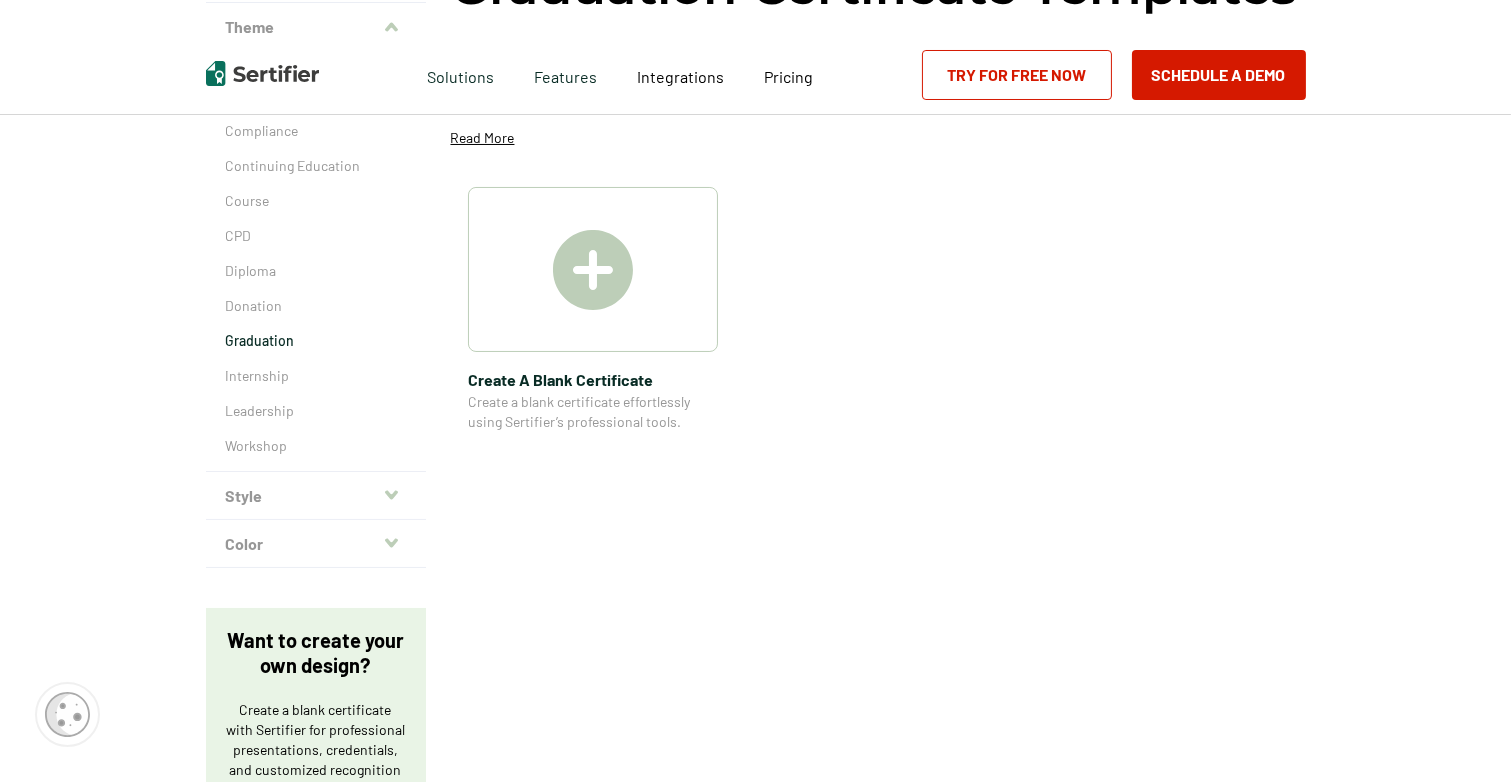 scroll, scrollTop: 0, scrollLeft: 0, axis: both 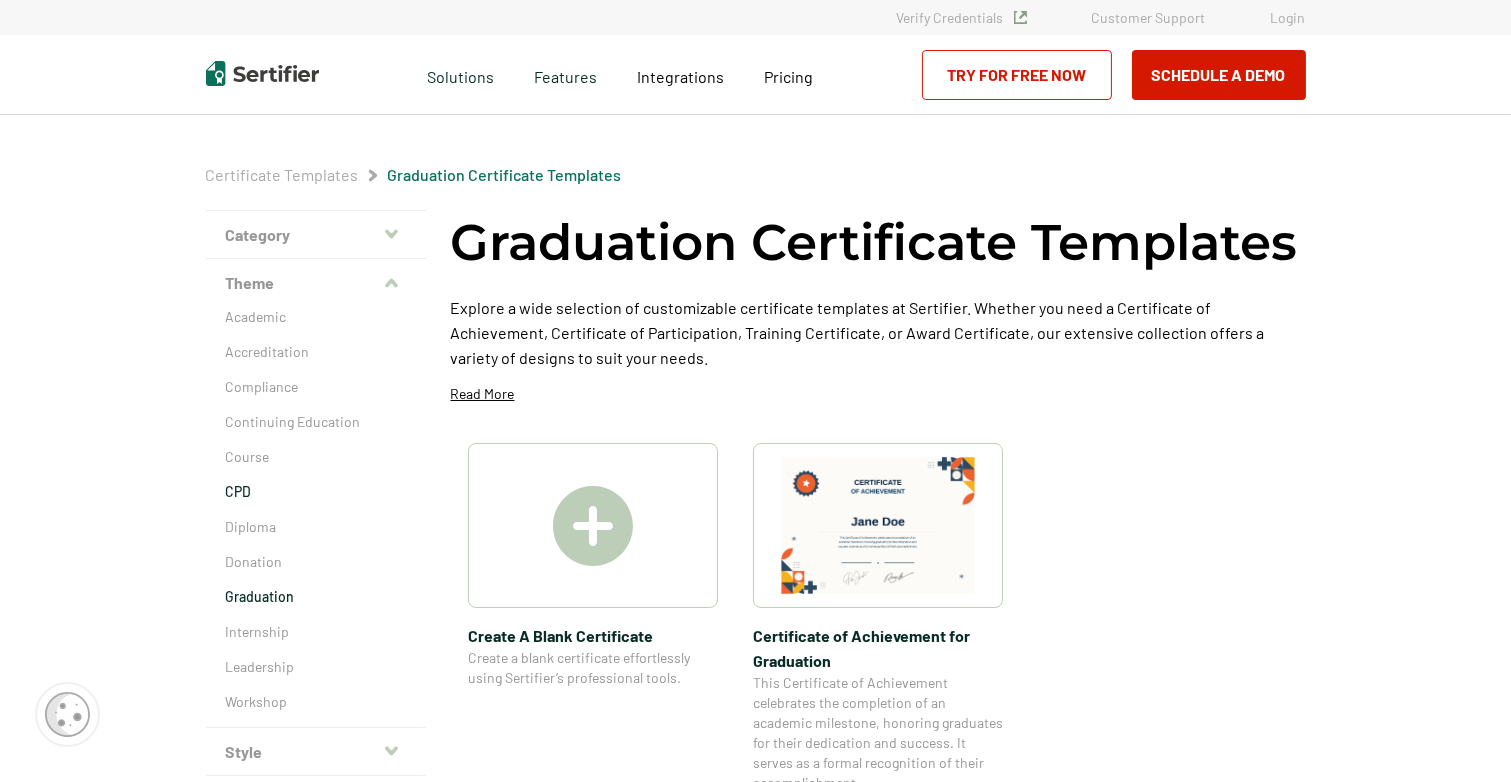 click on "CPD" at bounding box center (316, 492) 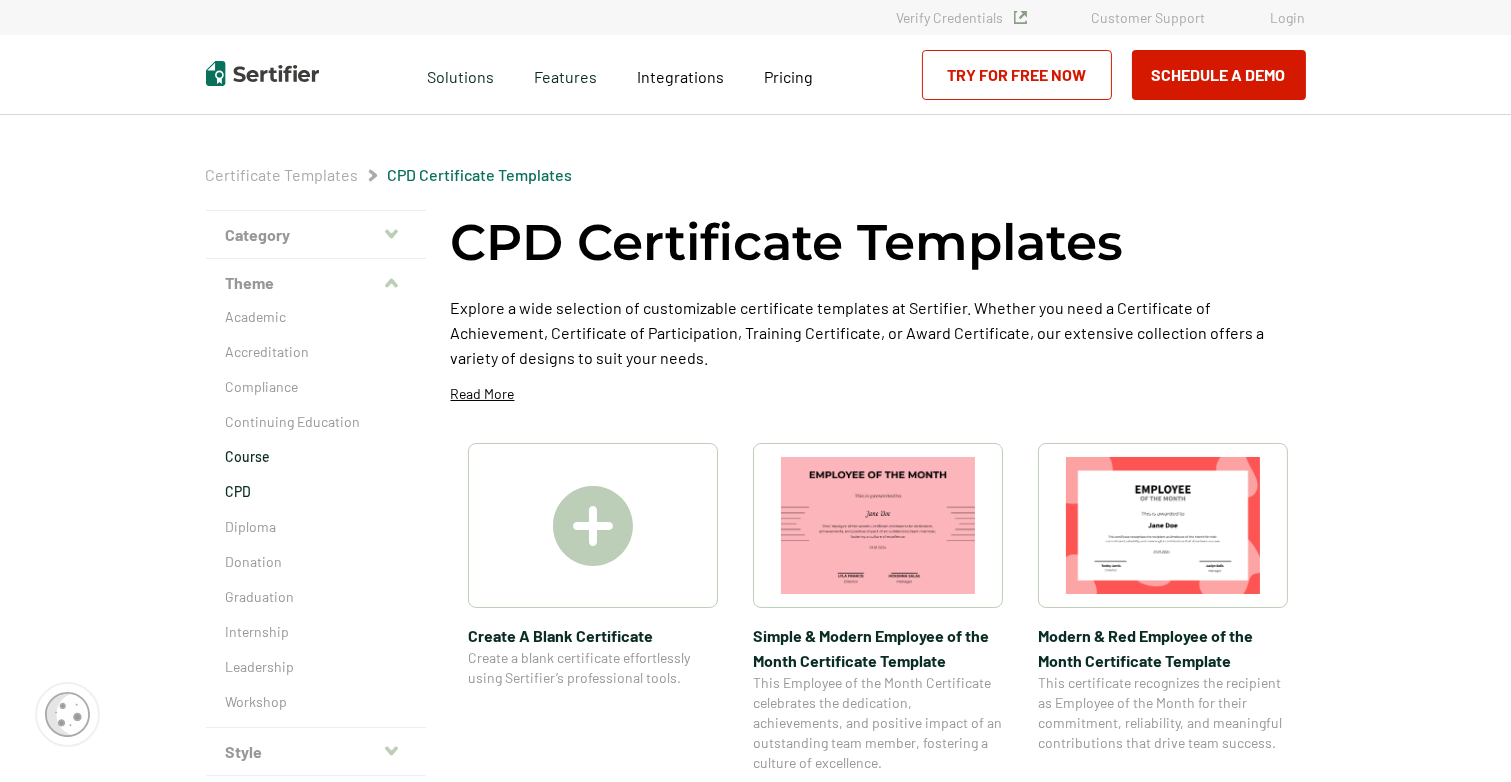 click on "Course" at bounding box center (316, 457) 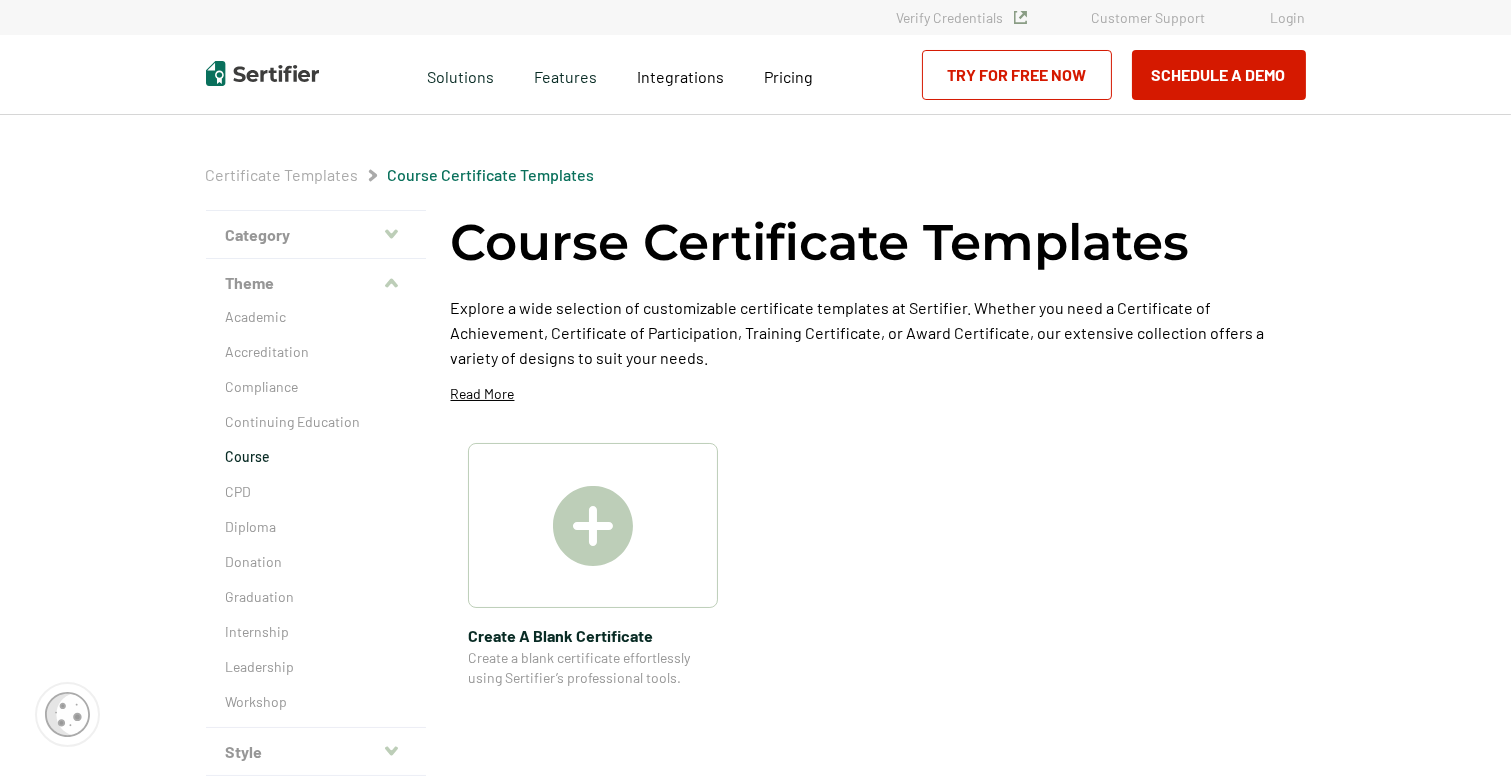click at bounding box center [593, 526] 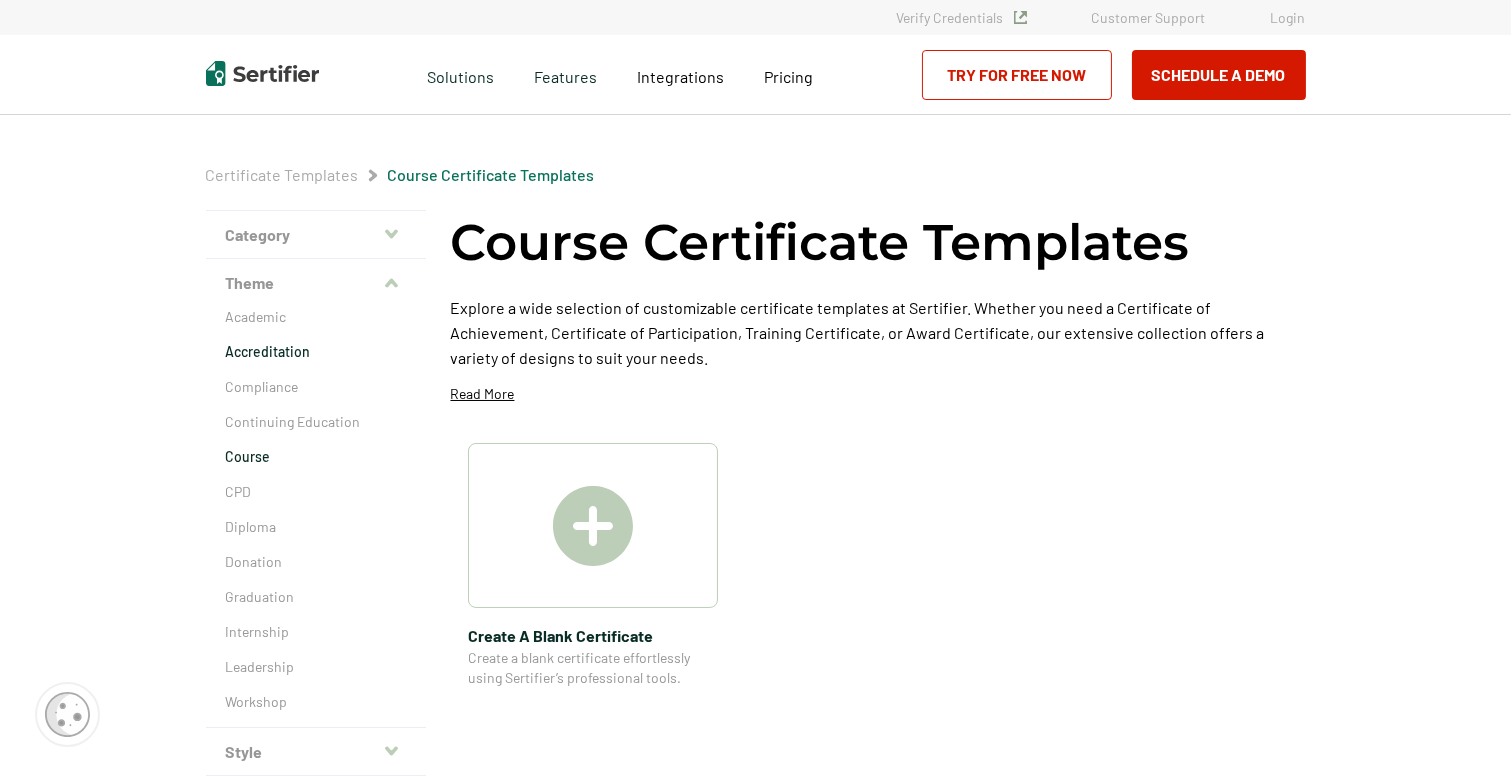 click on "Accreditation" at bounding box center (316, 352) 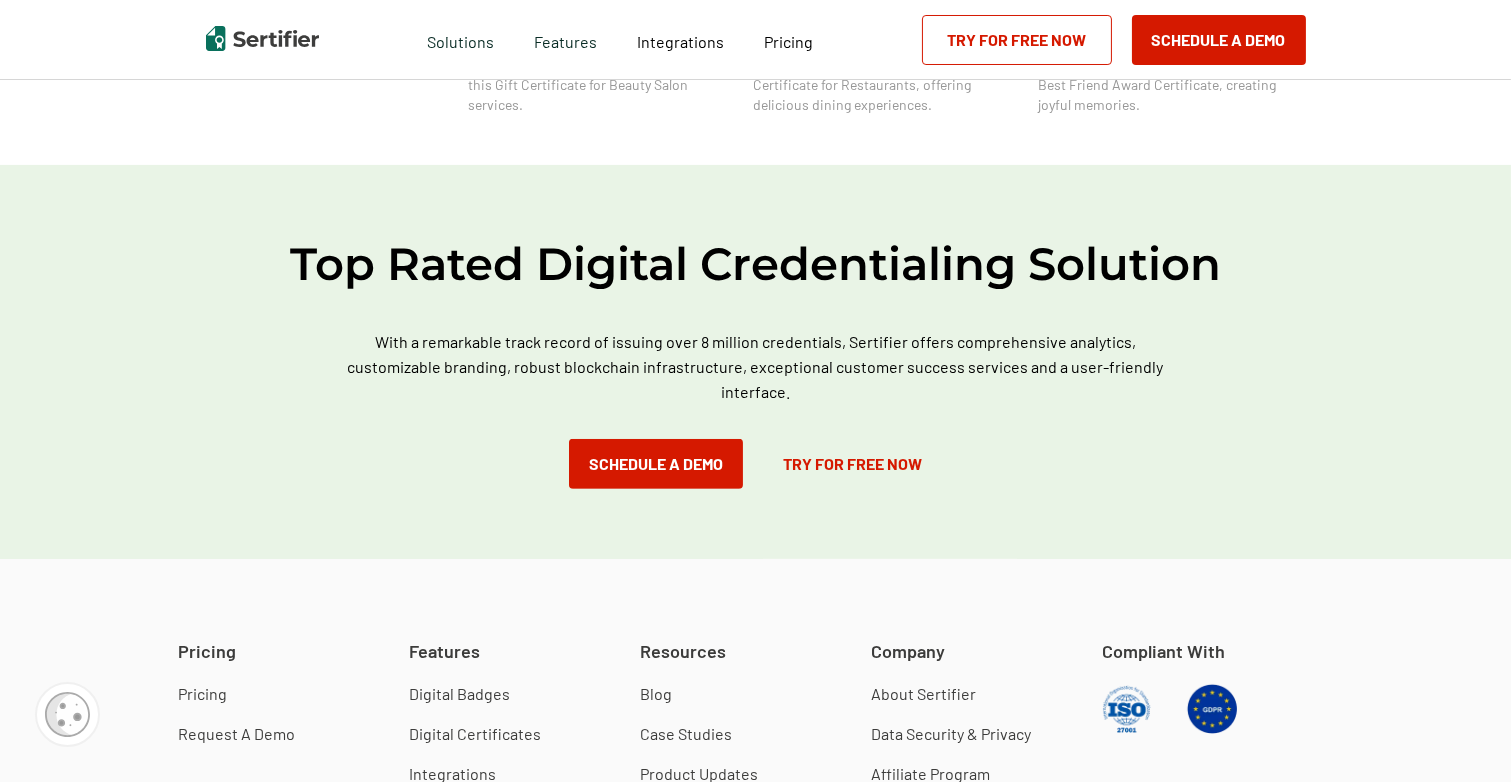 scroll, scrollTop: 1286, scrollLeft: 0, axis: vertical 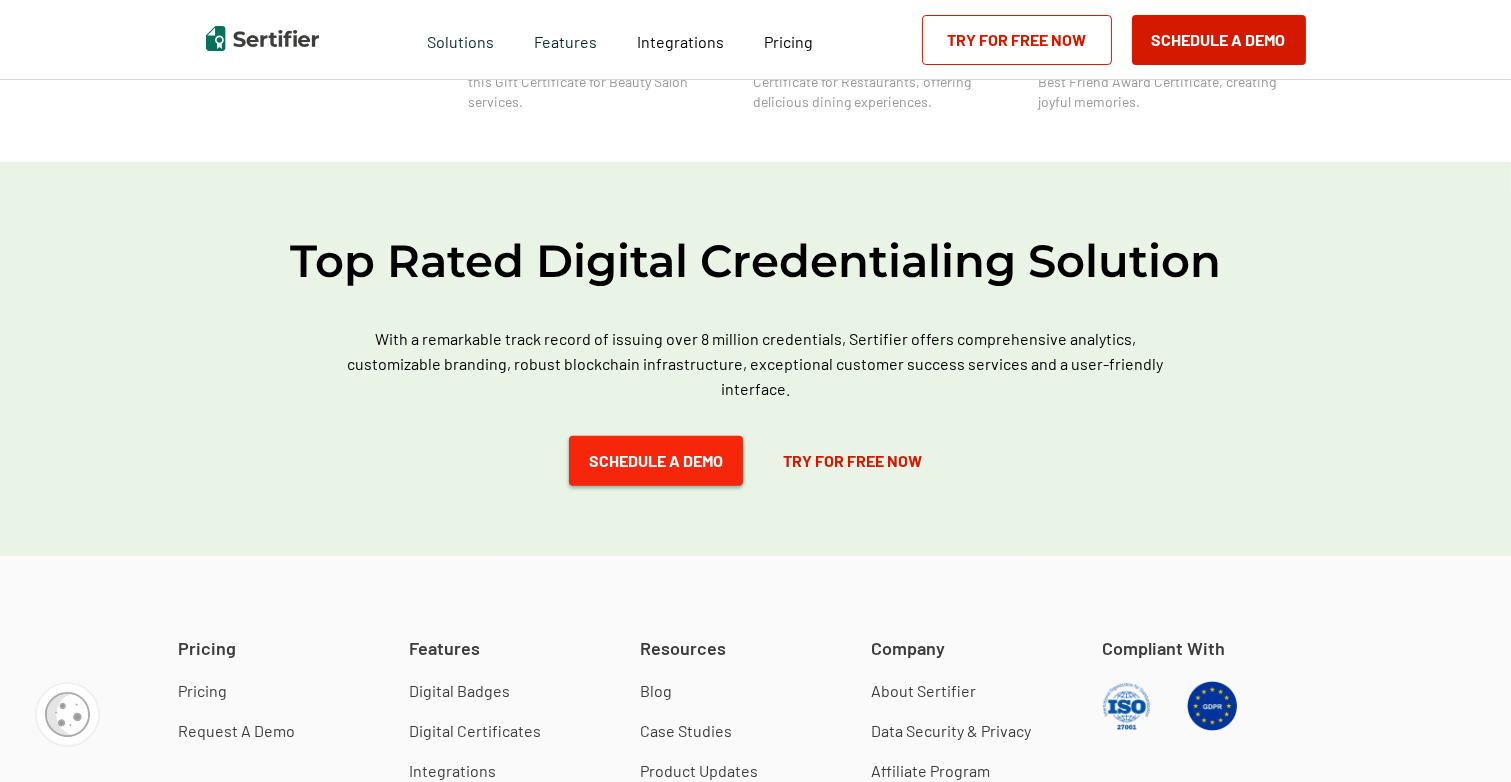 click on "Schedule a Demo" at bounding box center [656, 461] 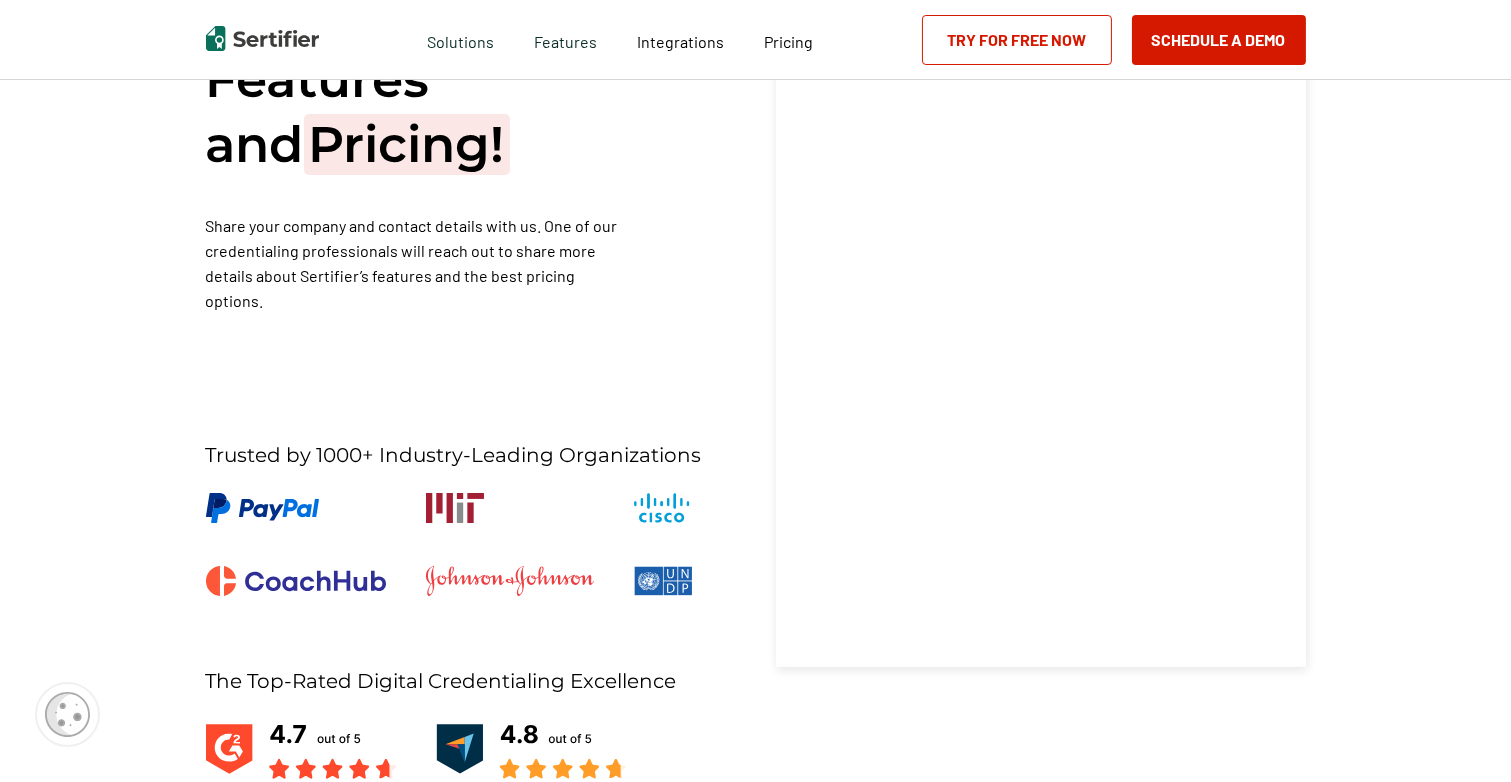 scroll, scrollTop: 0, scrollLeft: 0, axis: both 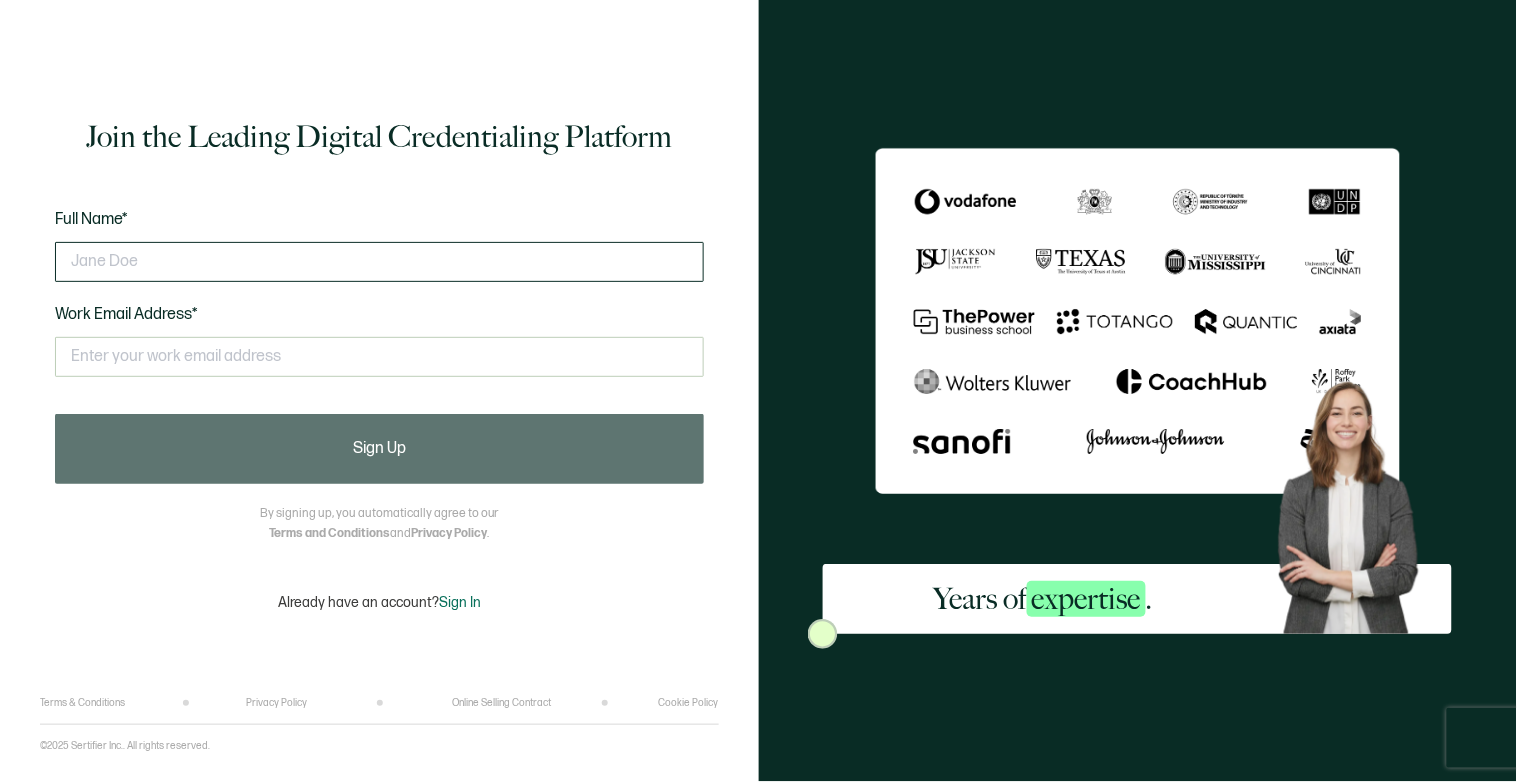 click at bounding box center (379, 262) 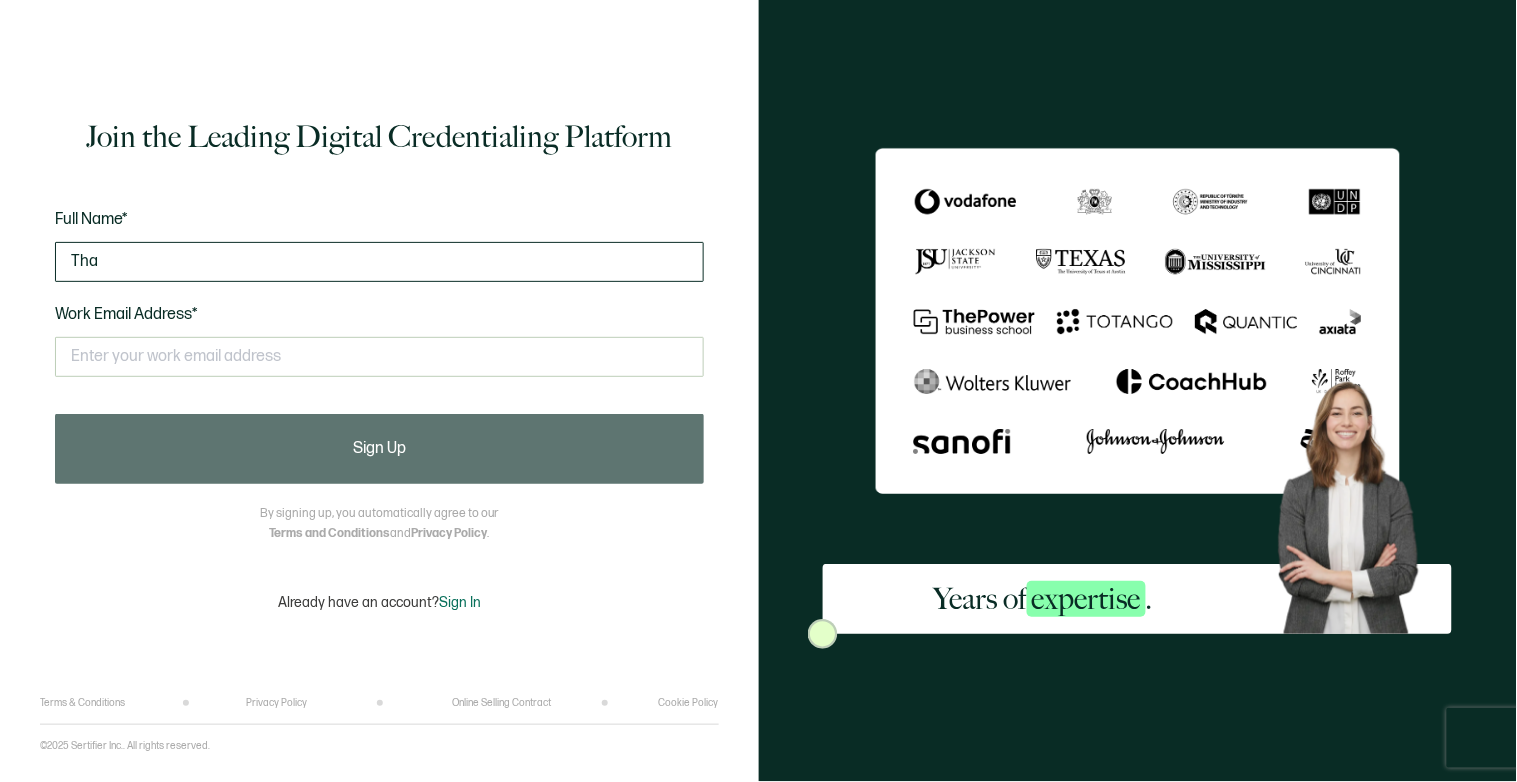 click on "Tha" at bounding box center (379, 262) 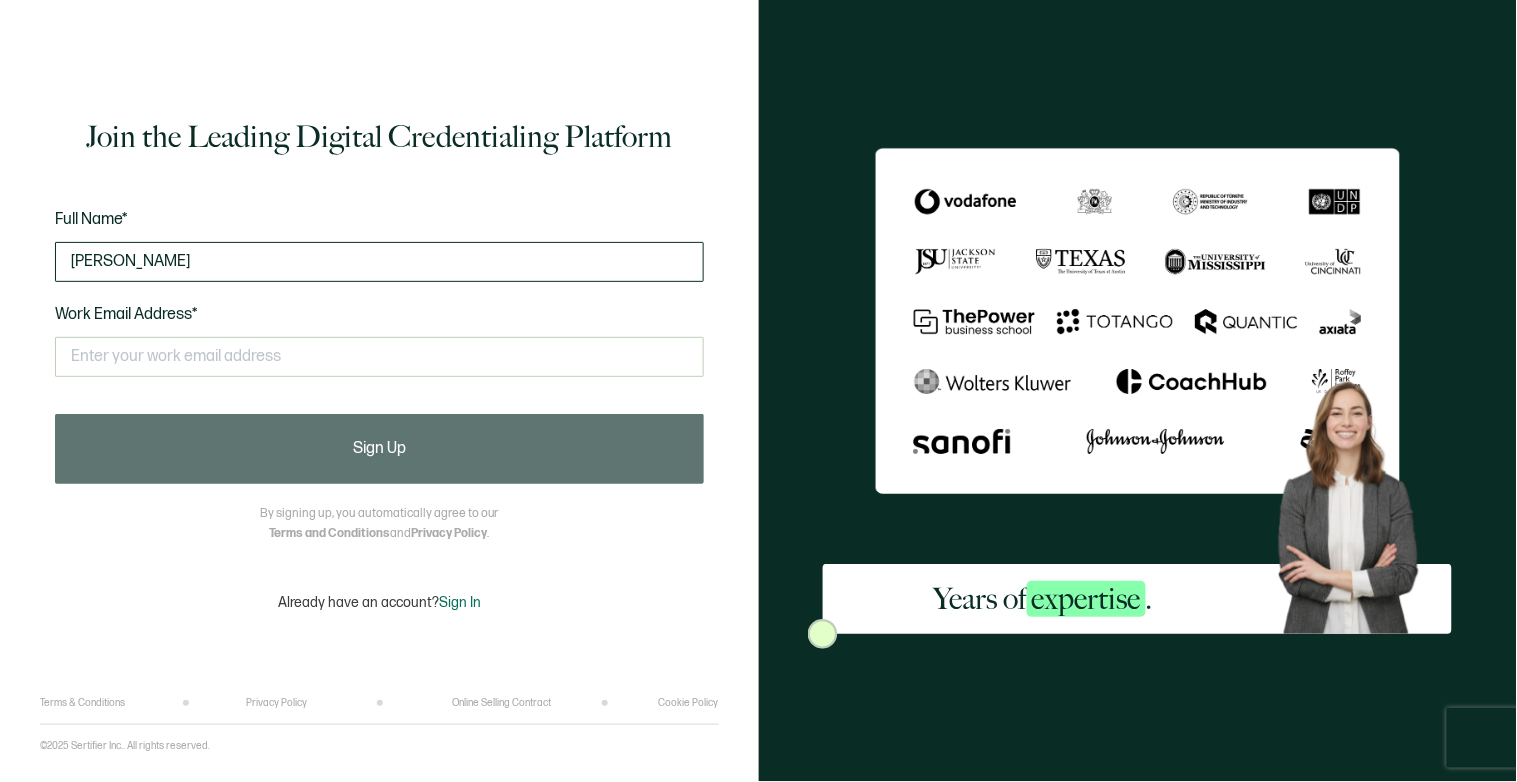 type on "[PERSON_NAME]" 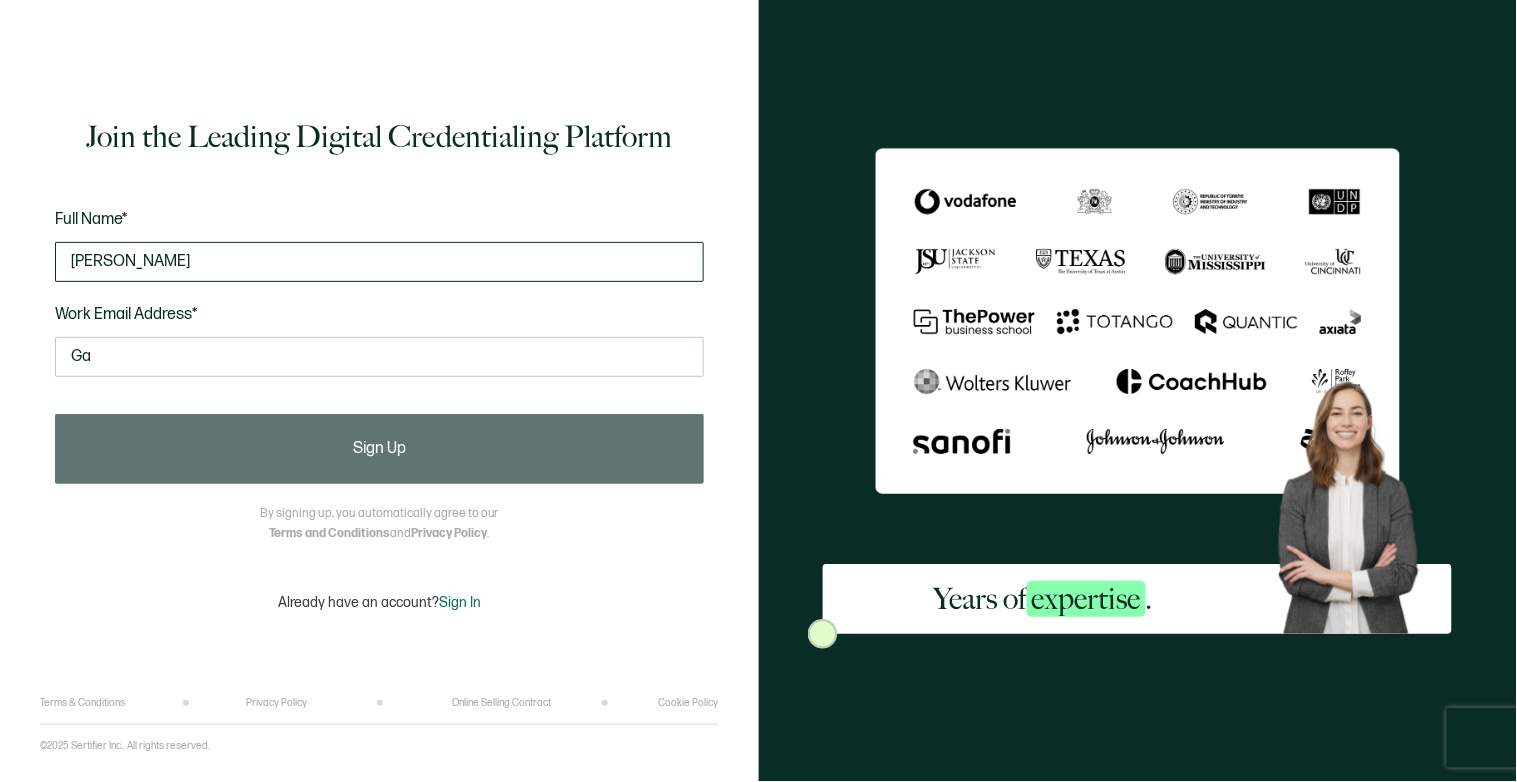 type on "G" 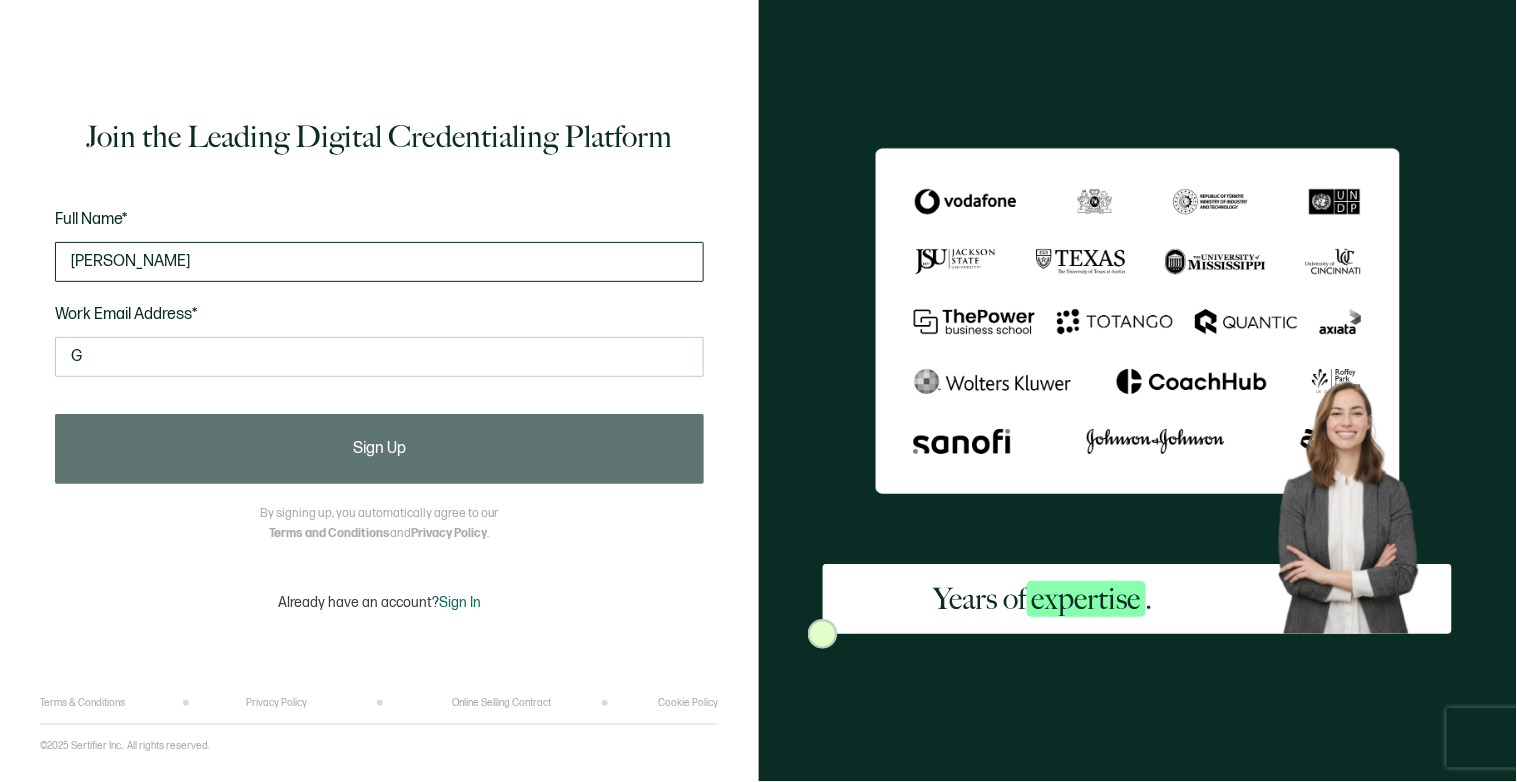 type 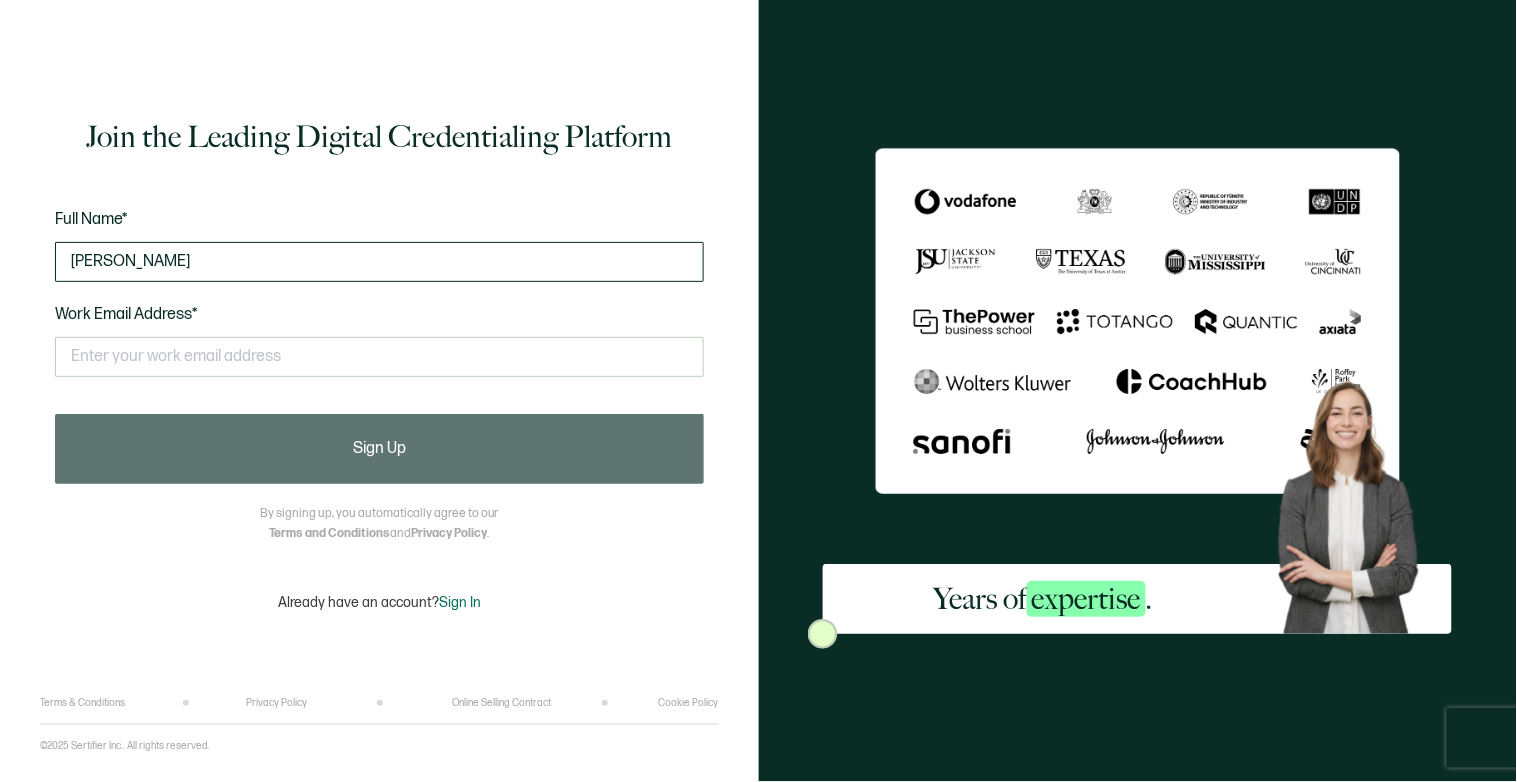 click on "[PERSON_NAME]" at bounding box center [379, 262] 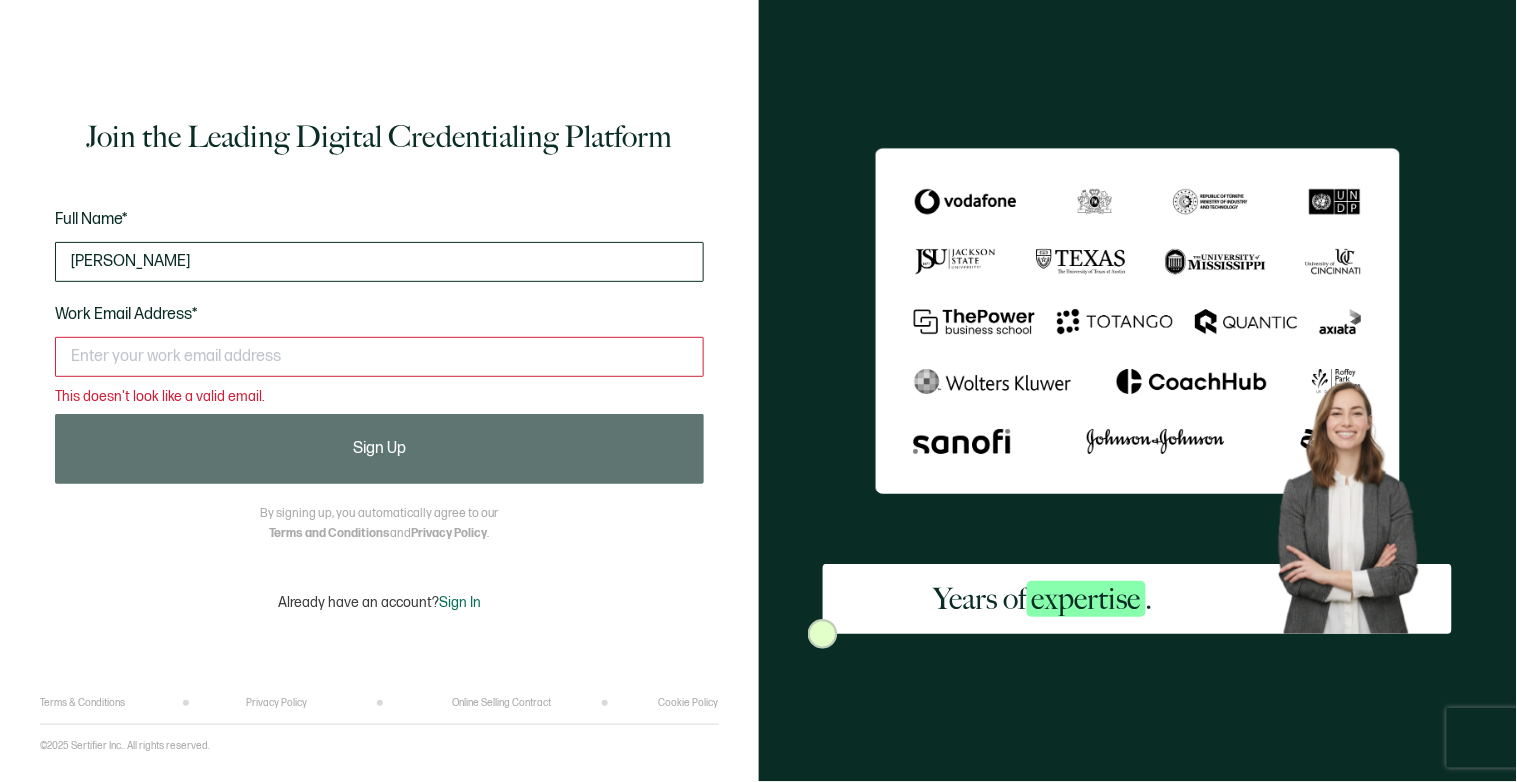 type on "[PERSON_NAME]" 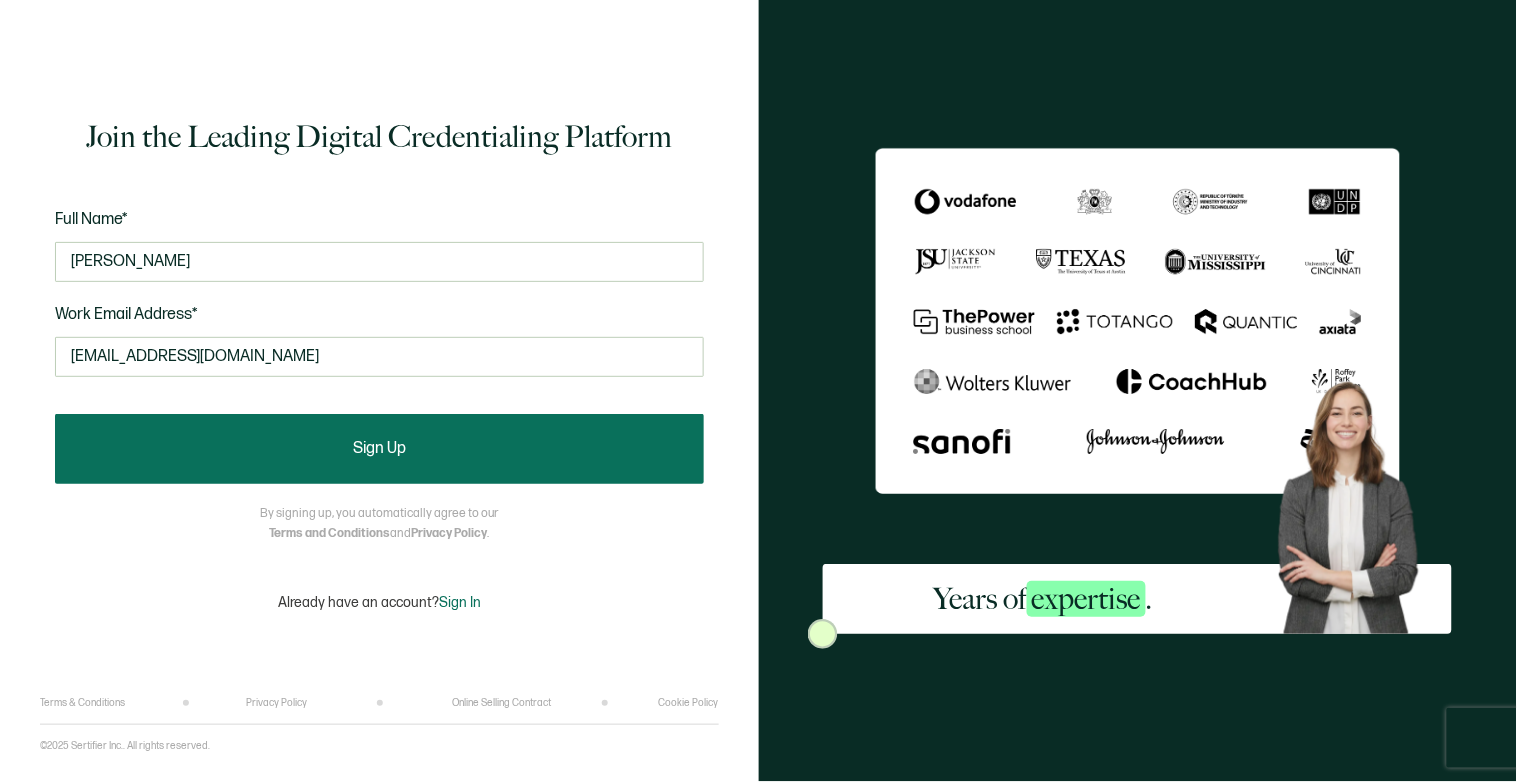 type on "[EMAIL_ADDRESS][DOMAIN_NAME]" 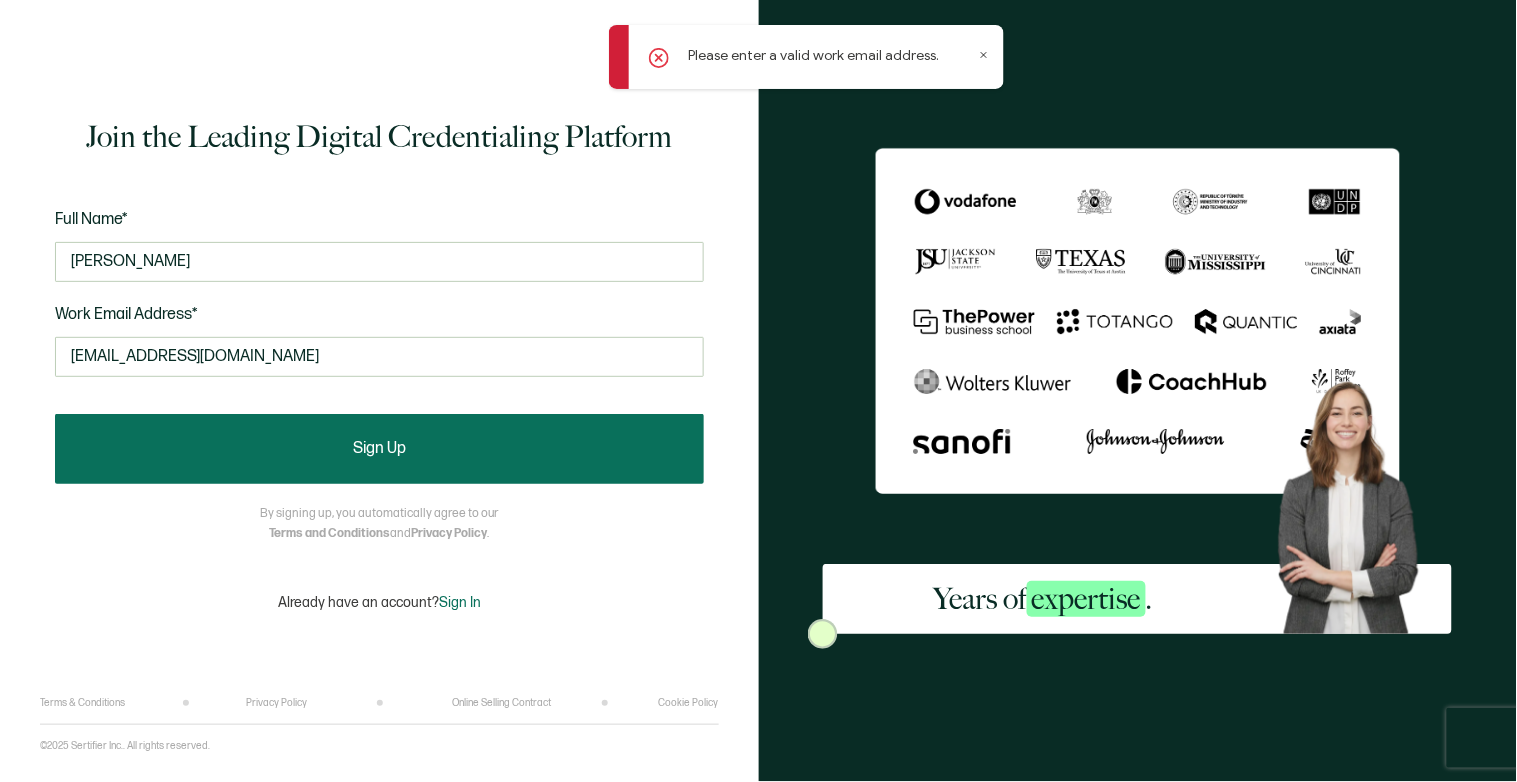click on "Sign Up" at bounding box center [379, 449] 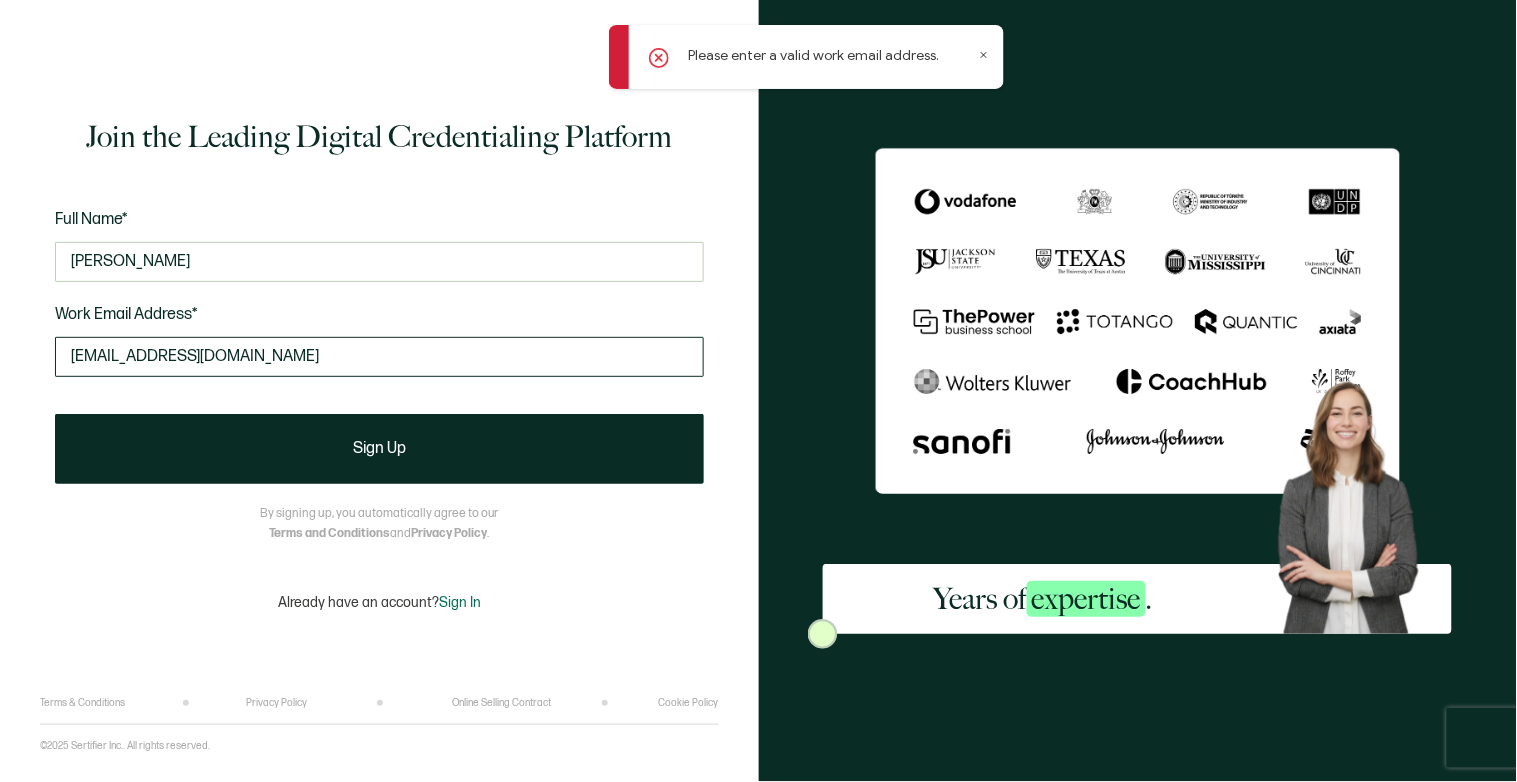 click on "[EMAIL_ADDRESS][DOMAIN_NAME]" at bounding box center (379, 357) 